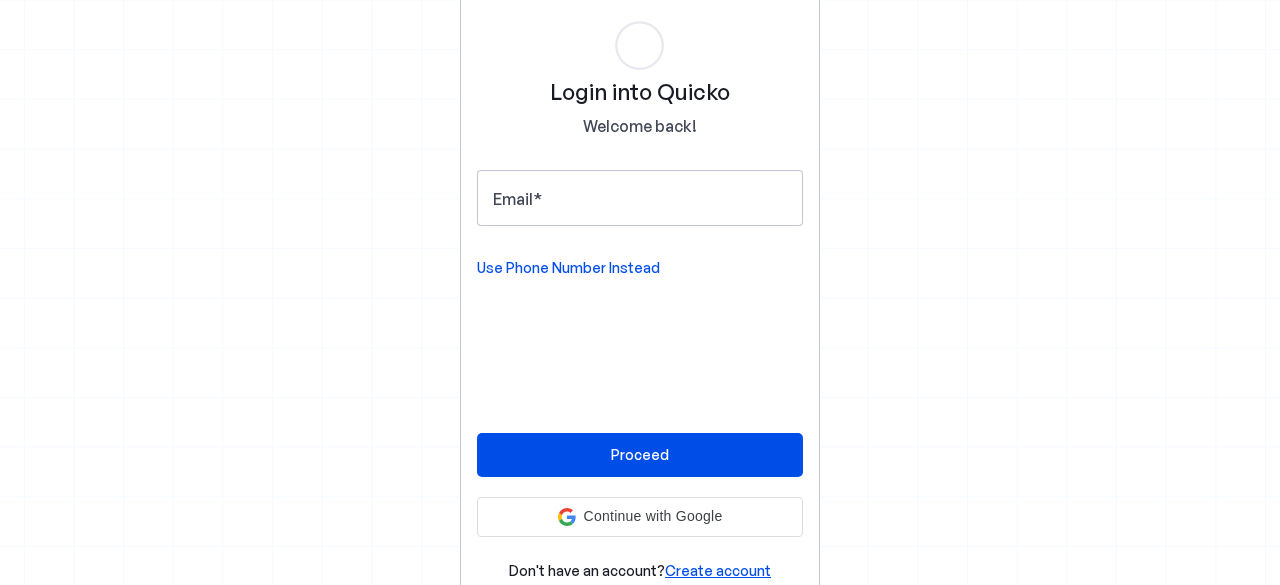 scroll, scrollTop: 0, scrollLeft: 0, axis: both 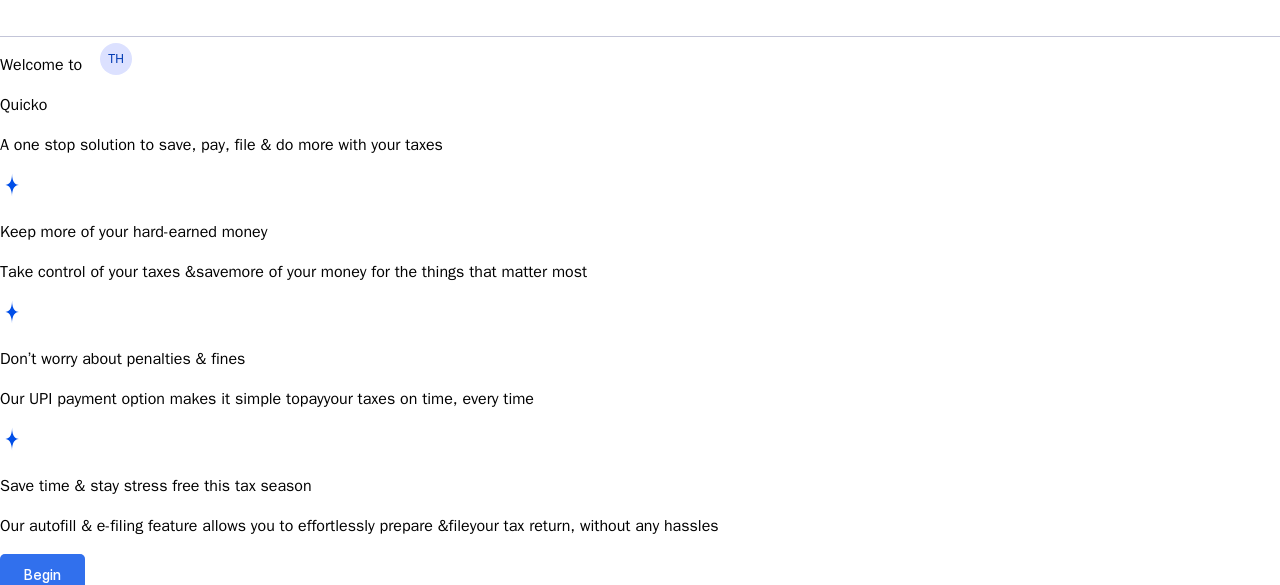 click at bounding box center (42, 574) 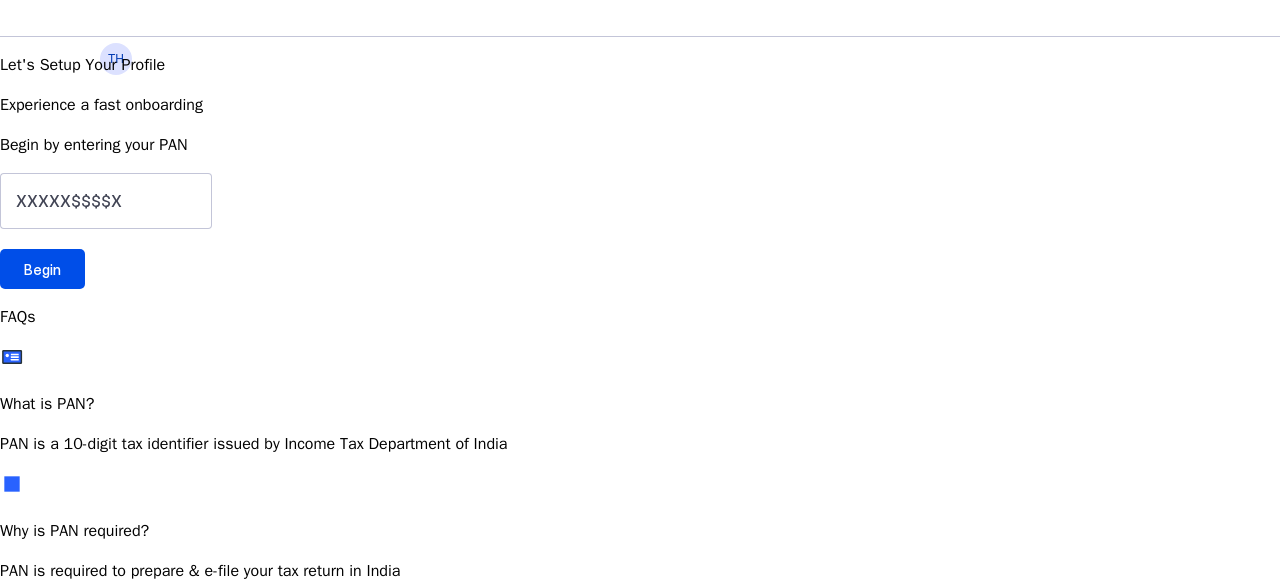 scroll, scrollTop: 0, scrollLeft: 0, axis: both 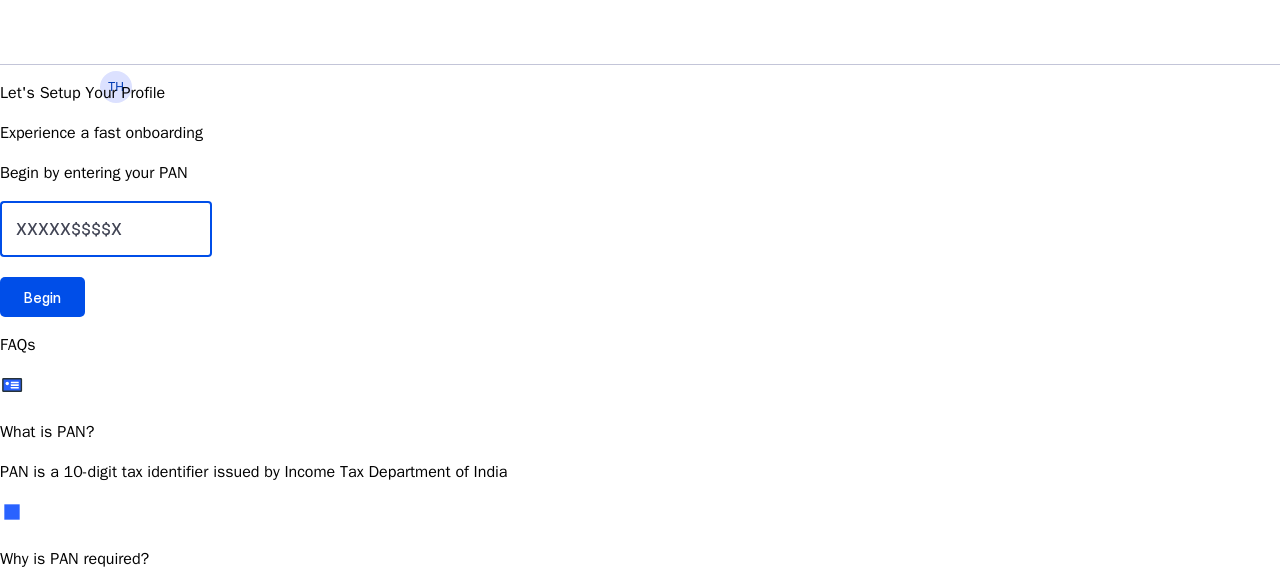 drag, startPoint x: 225, startPoint y: 378, endPoint x: 106, endPoint y: 370, distance: 119.26861 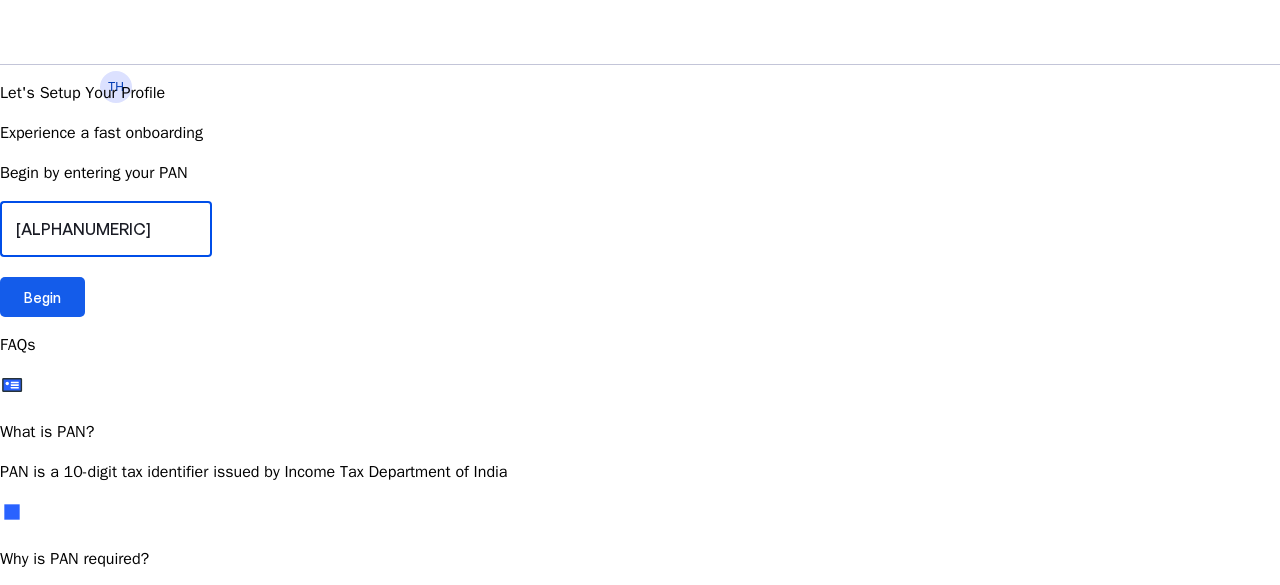 type on "[ALPHANUMERIC]" 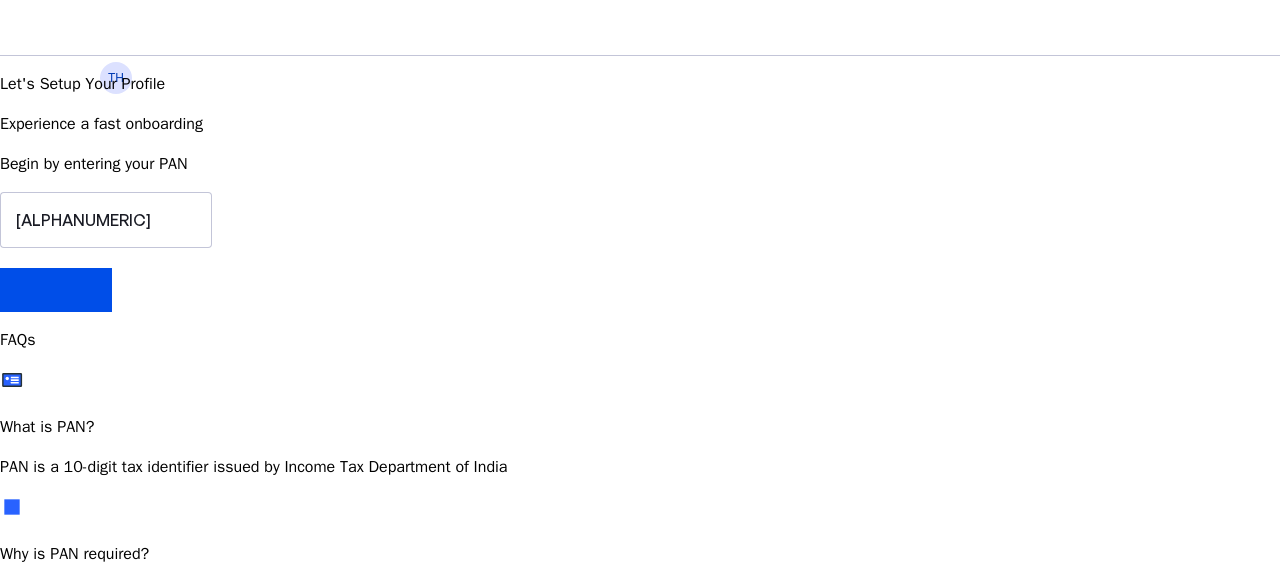 scroll, scrollTop: 11, scrollLeft: 0, axis: vertical 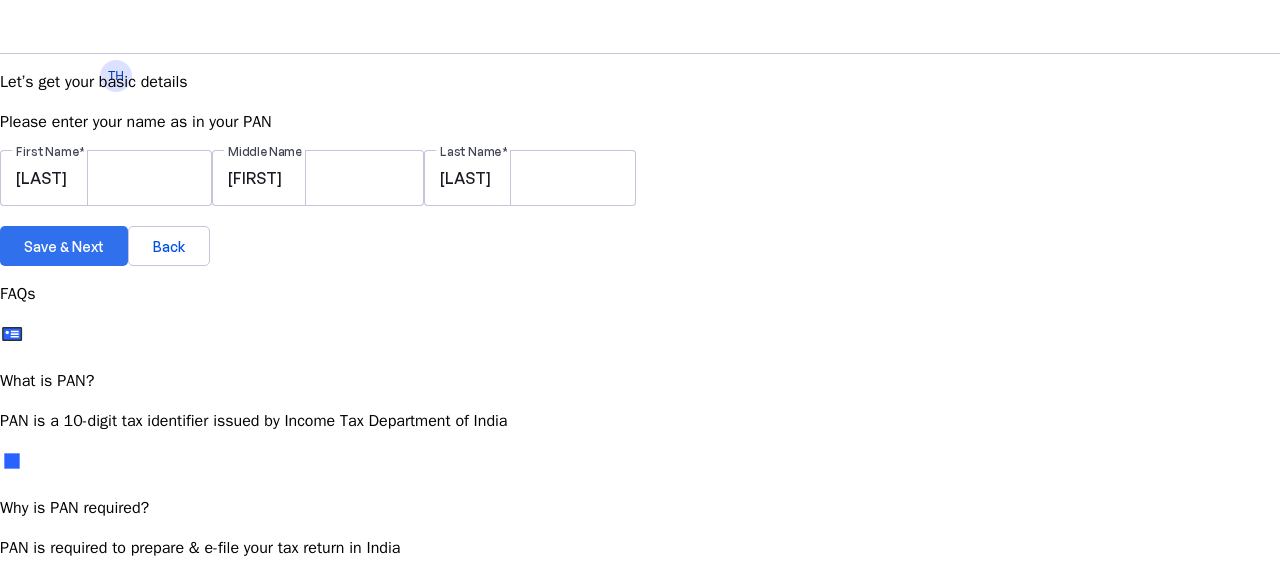 click on "Save & Next" at bounding box center (64, 246) 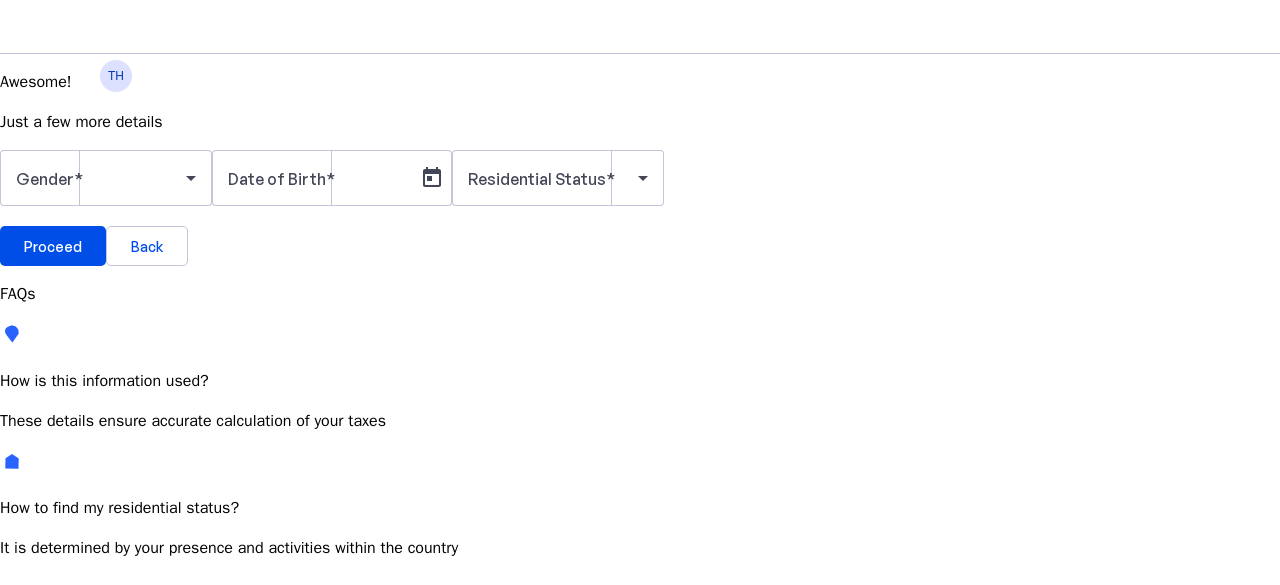 scroll, scrollTop: 15, scrollLeft: 0, axis: vertical 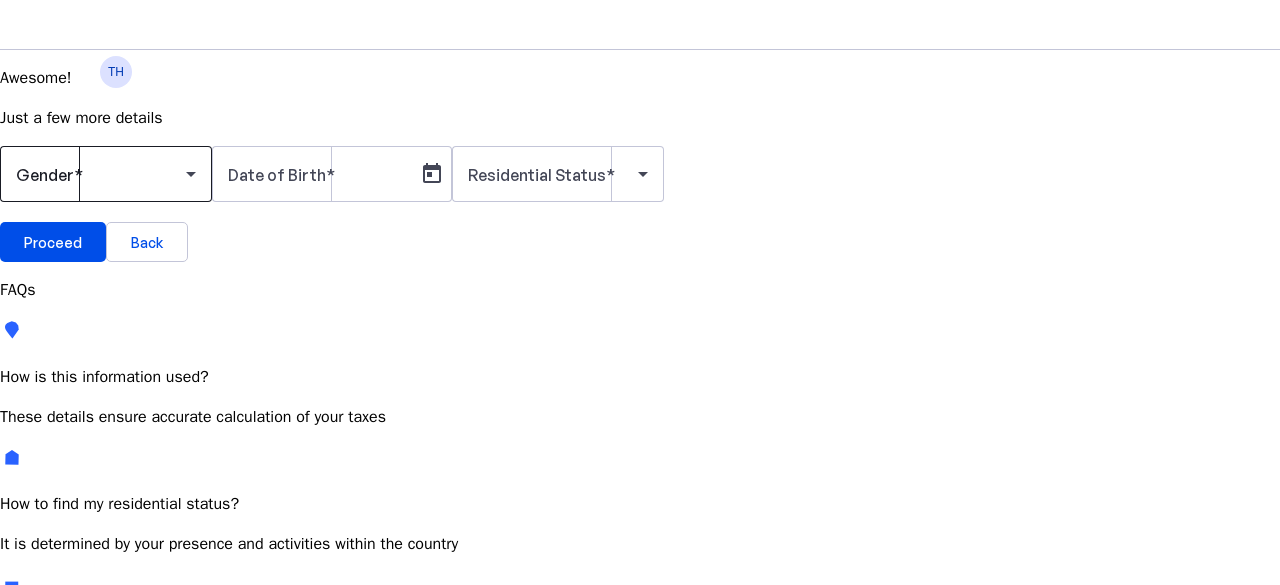 click at bounding box center [101, 174] 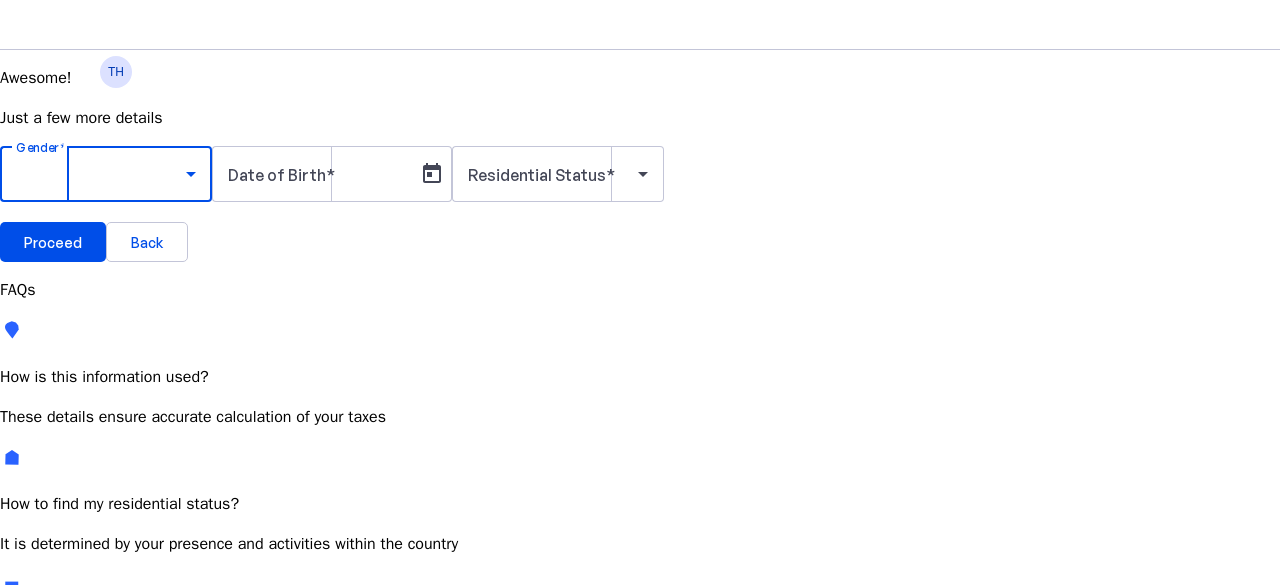 click on "Male" at bounding box center [154, 731] 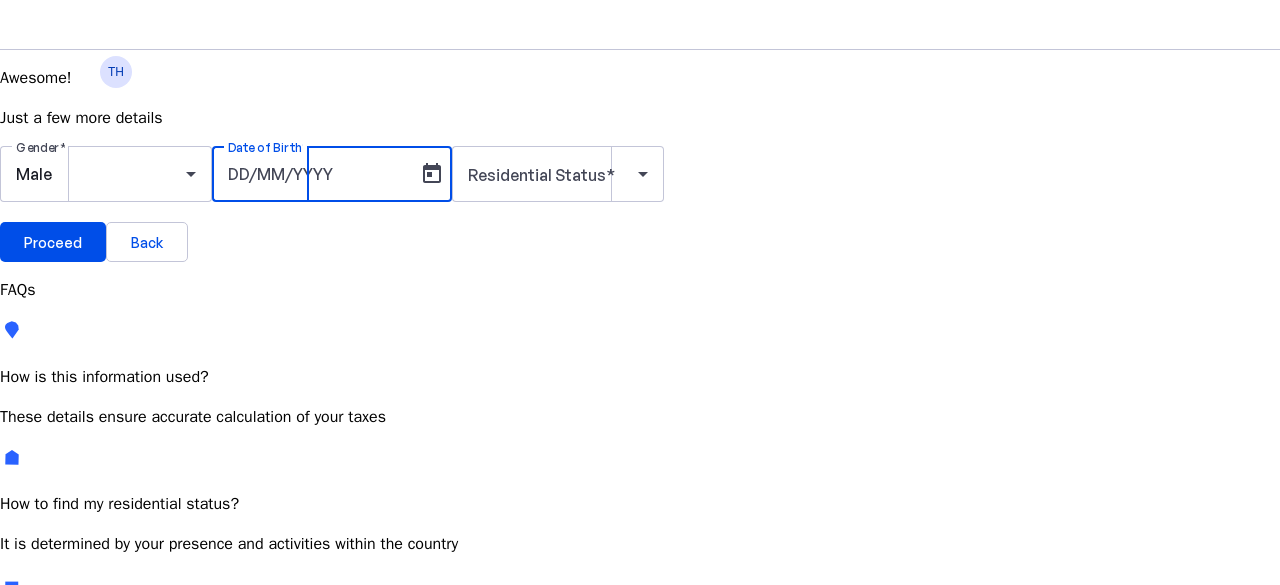 click on "Date of Birth" at bounding box center (318, 174) 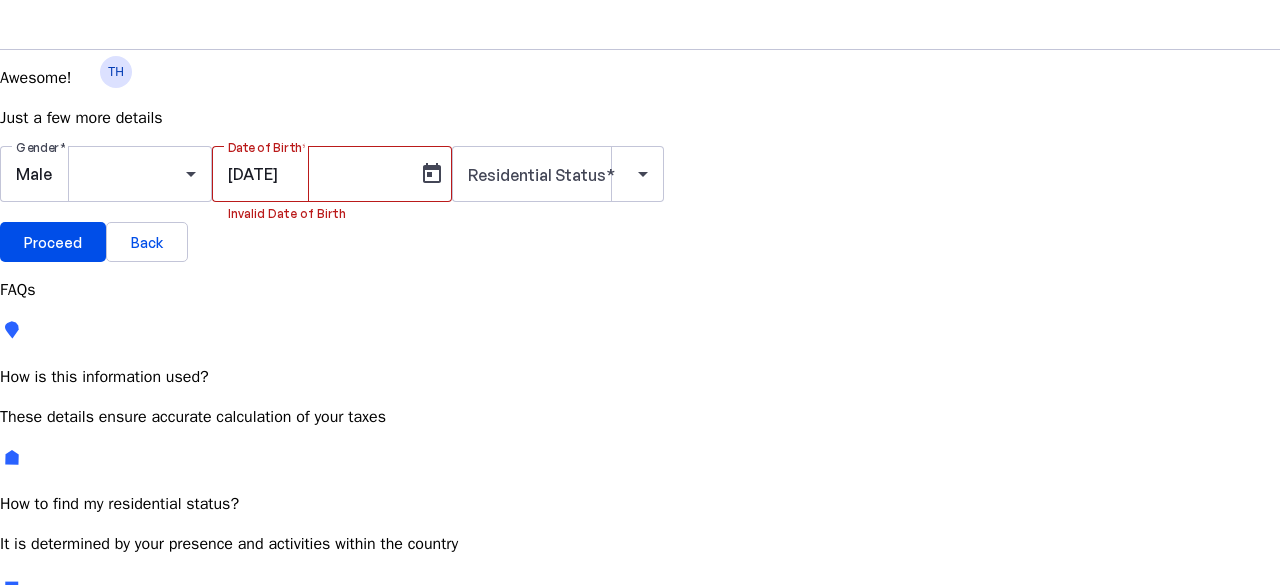 click on "Gender Male Date of Birth [DATE] Invalid Date of Birth Residential Status" at bounding box center (640, 184) 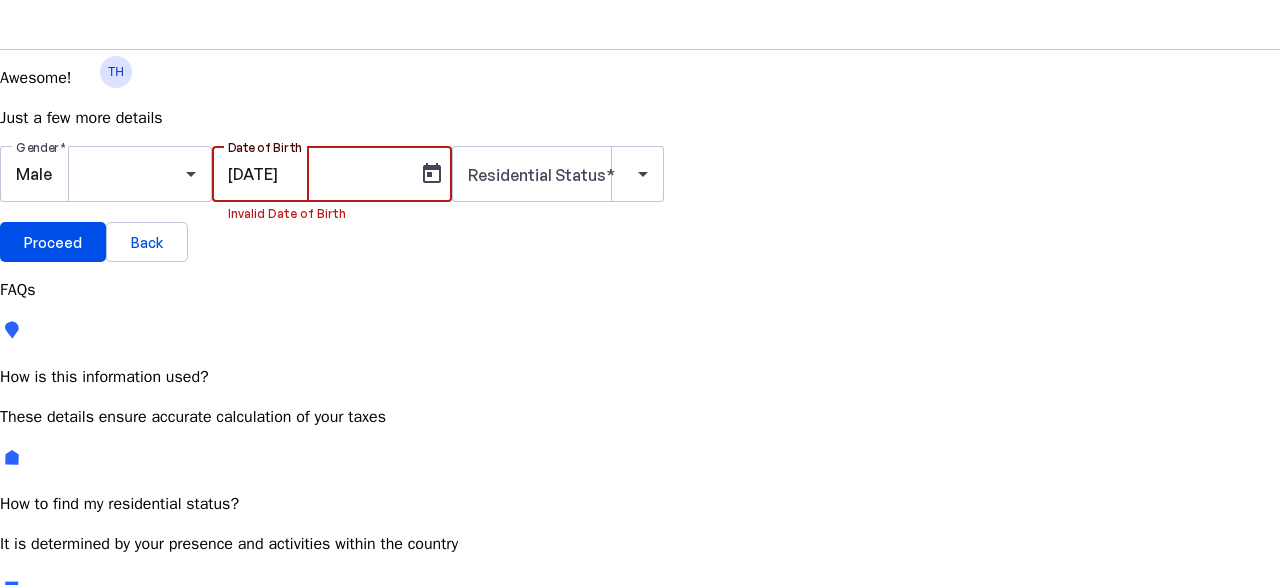 click on "[DATE]" at bounding box center [318, 174] 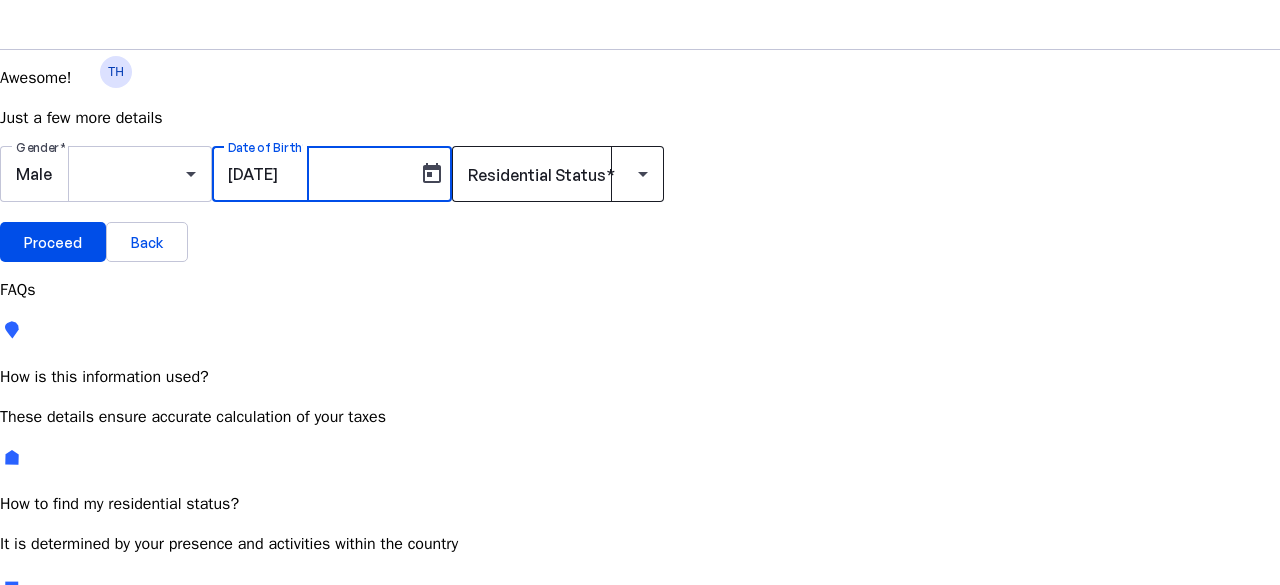 type on "[DATE]" 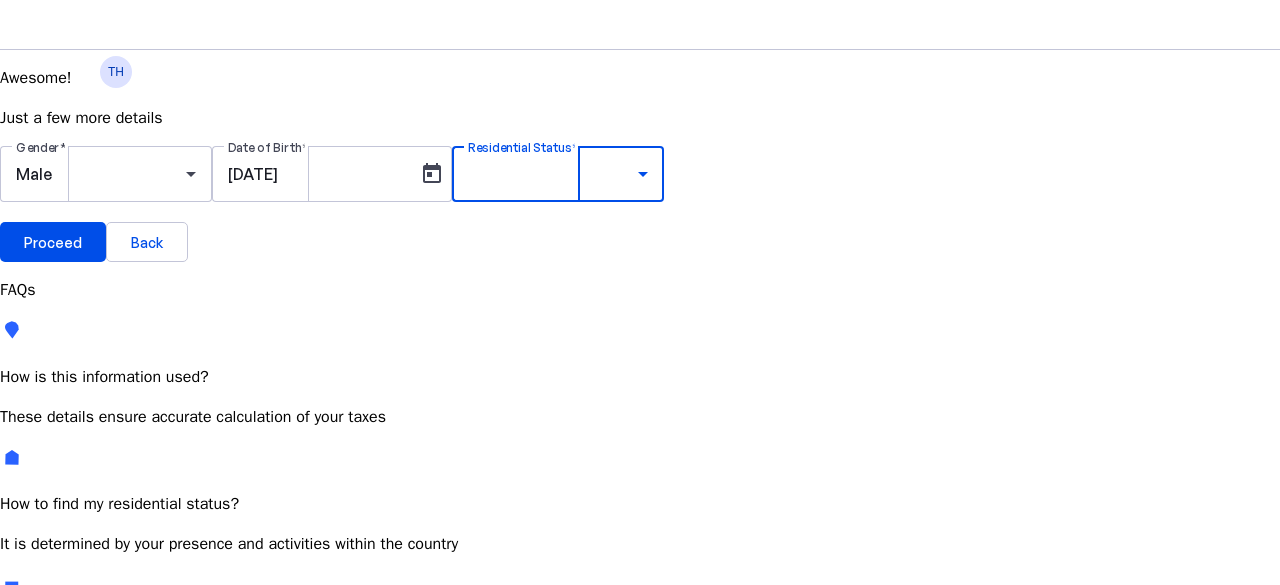 click on "Resident" at bounding box center (72, 733) 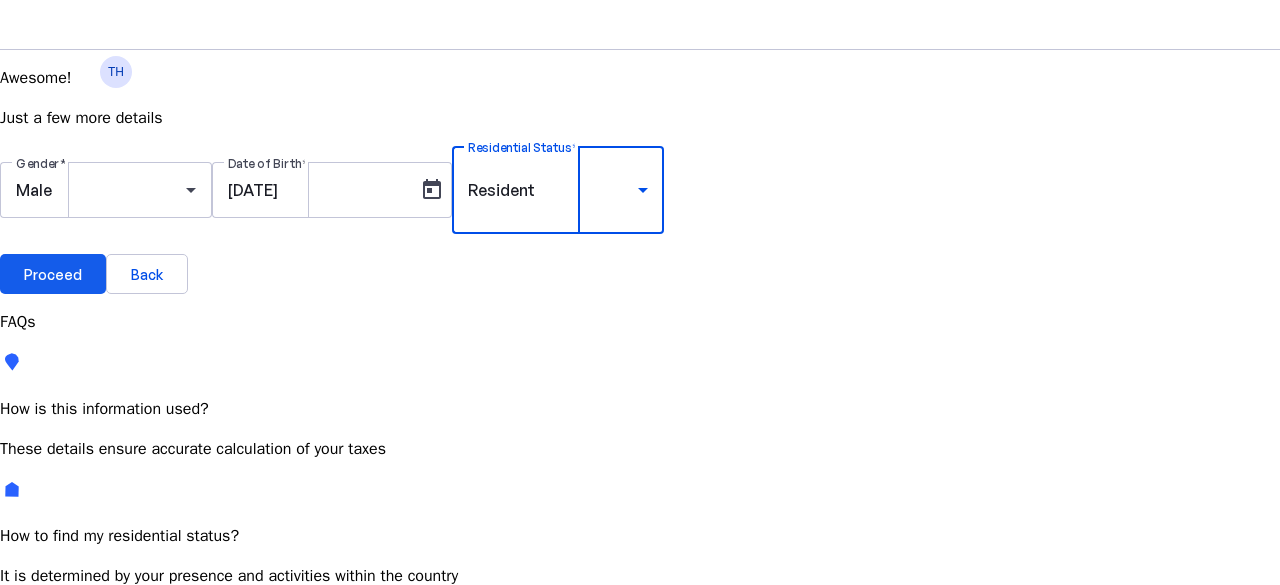 click on "Proceed" at bounding box center [53, 274] 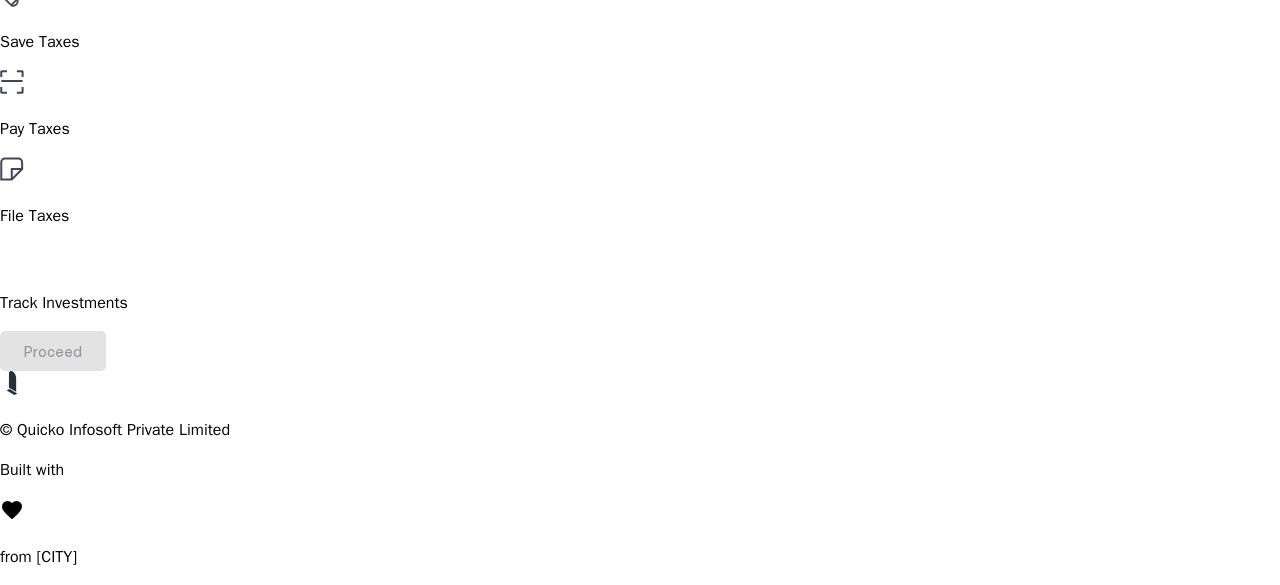 scroll, scrollTop: 200, scrollLeft: 0, axis: vertical 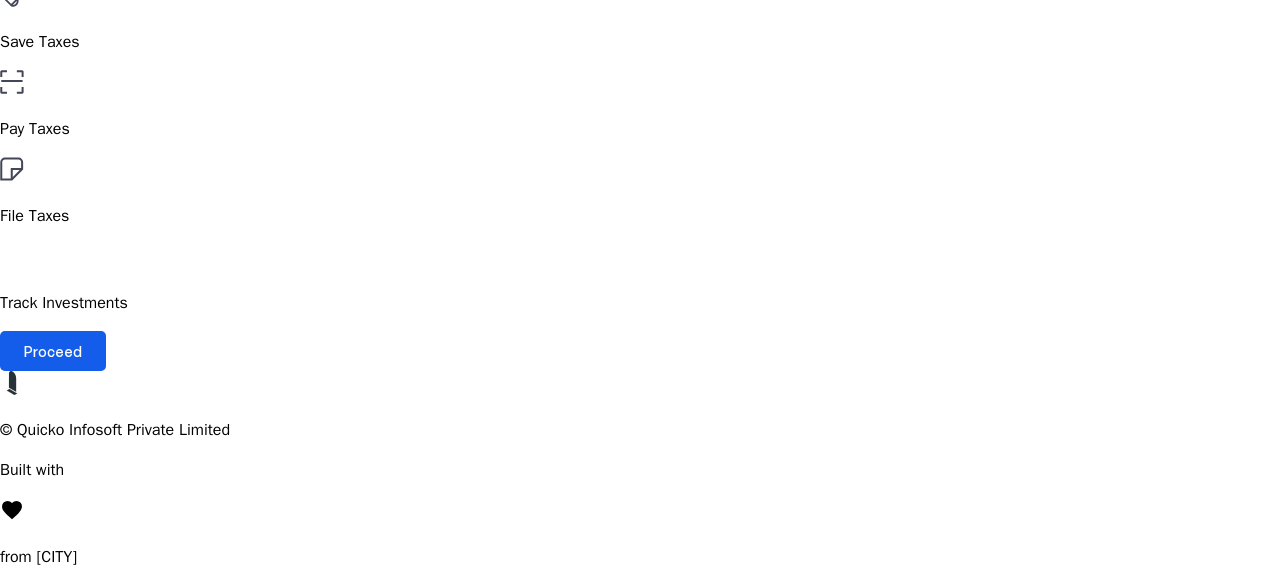 click at bounding box center [53, 351] 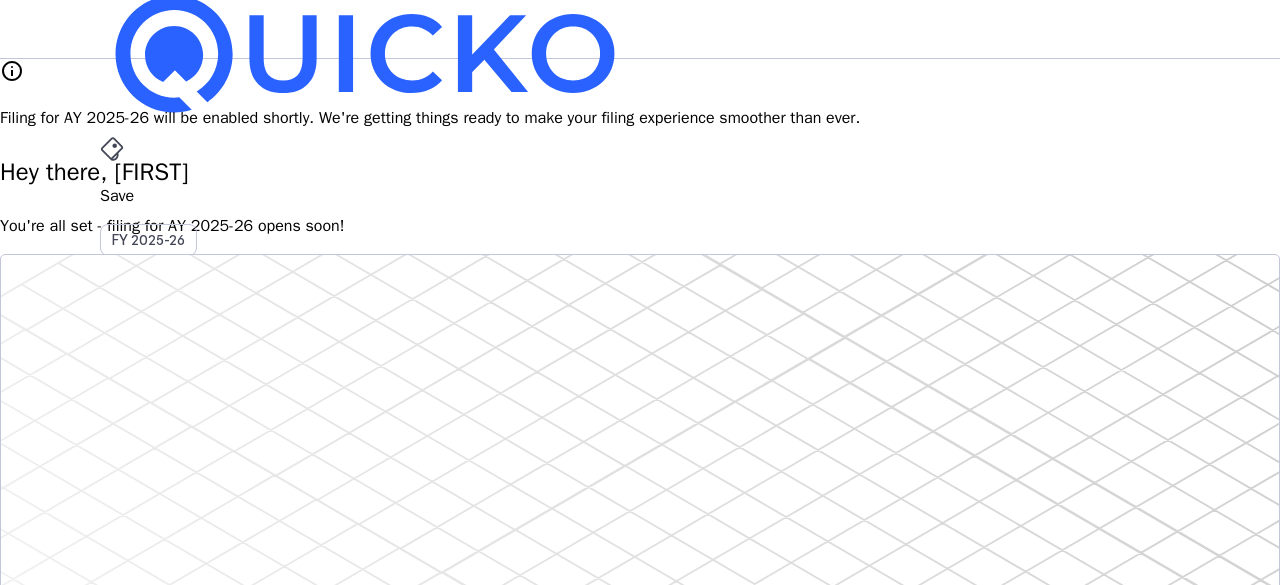 scroll, scrollTop: 0, scrollLeft: 0, axis: both 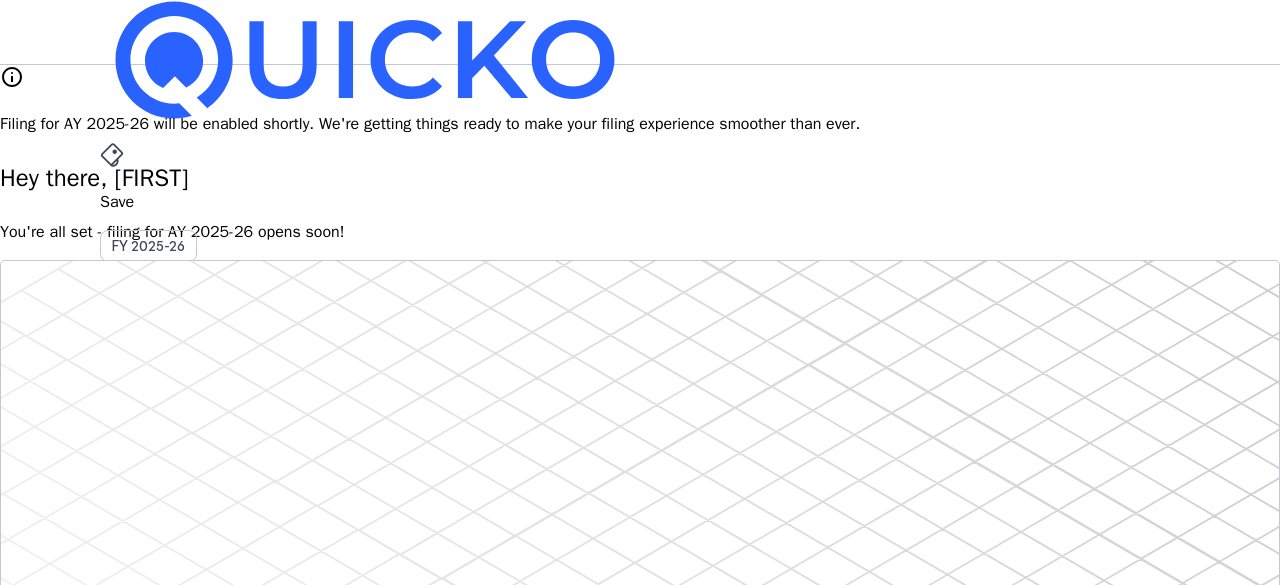 click on "AY 2025-26" at bounding box center [149, 452] 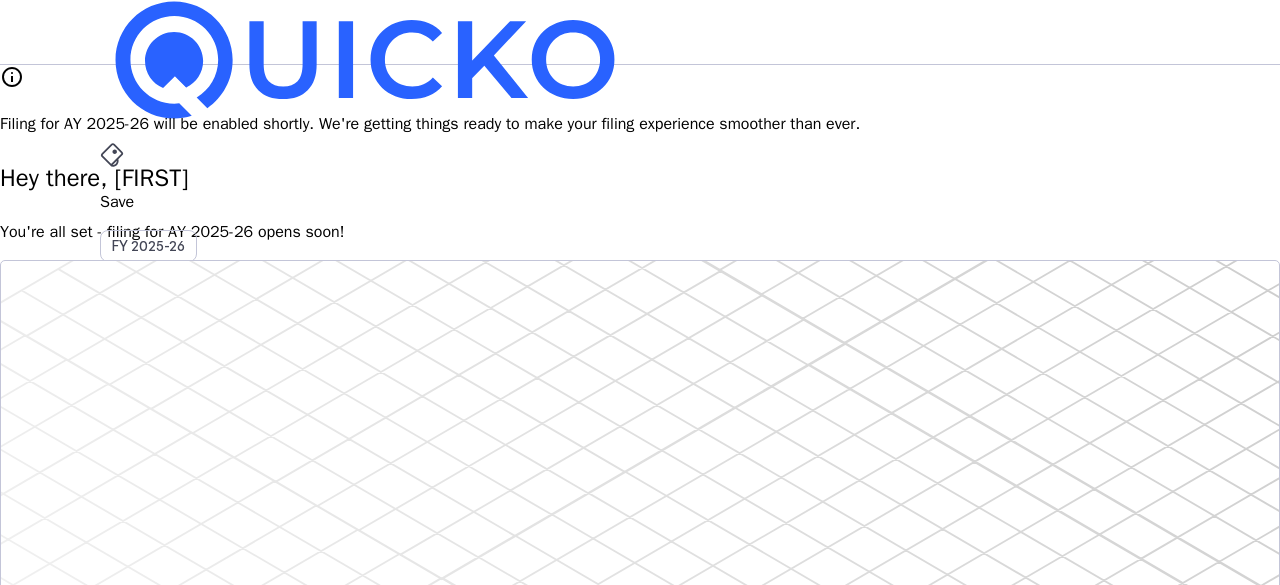 click on "File" at bounding box center [640, 408] 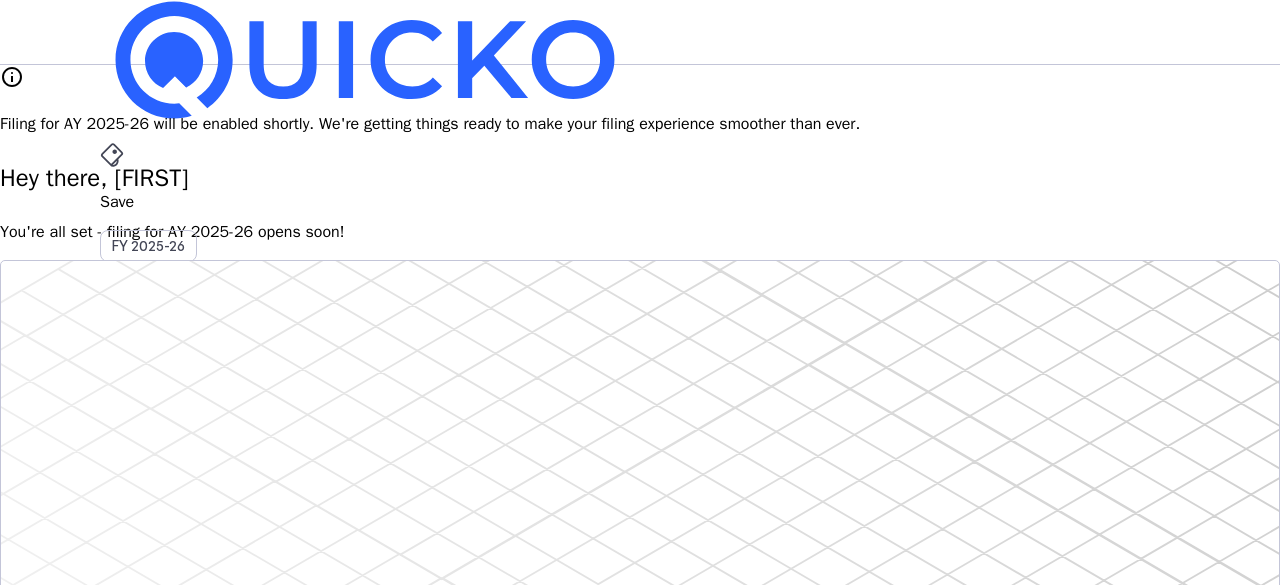 click on "AY 2025-26" at bounding box center [149, 452] 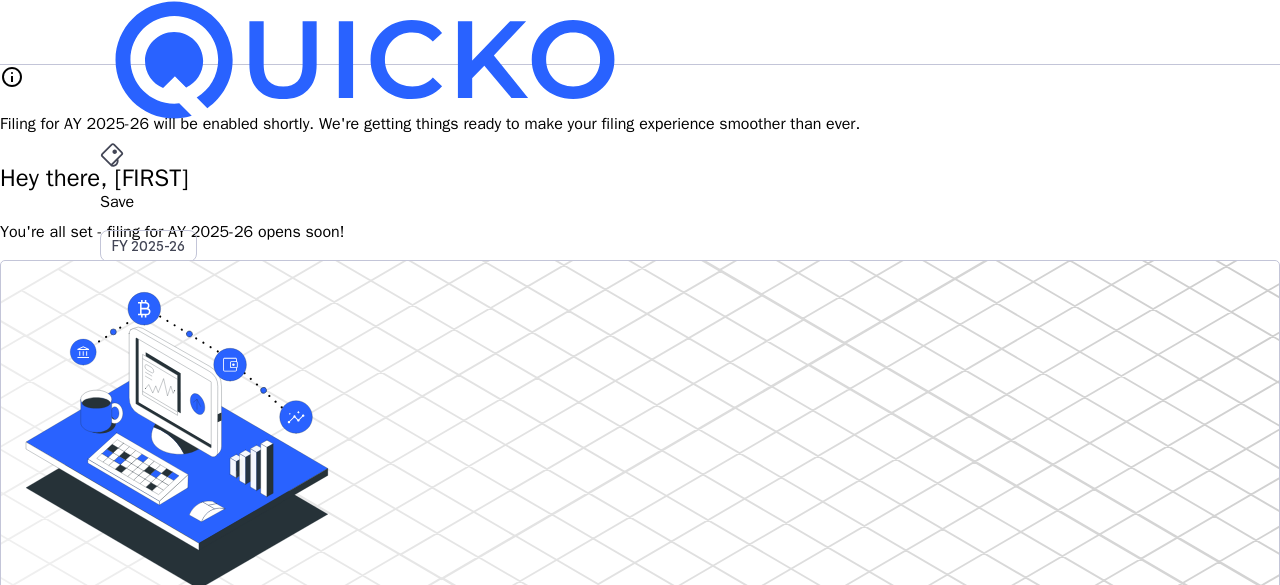 click on "AY 2025-26" at bounding box center (149, 452) 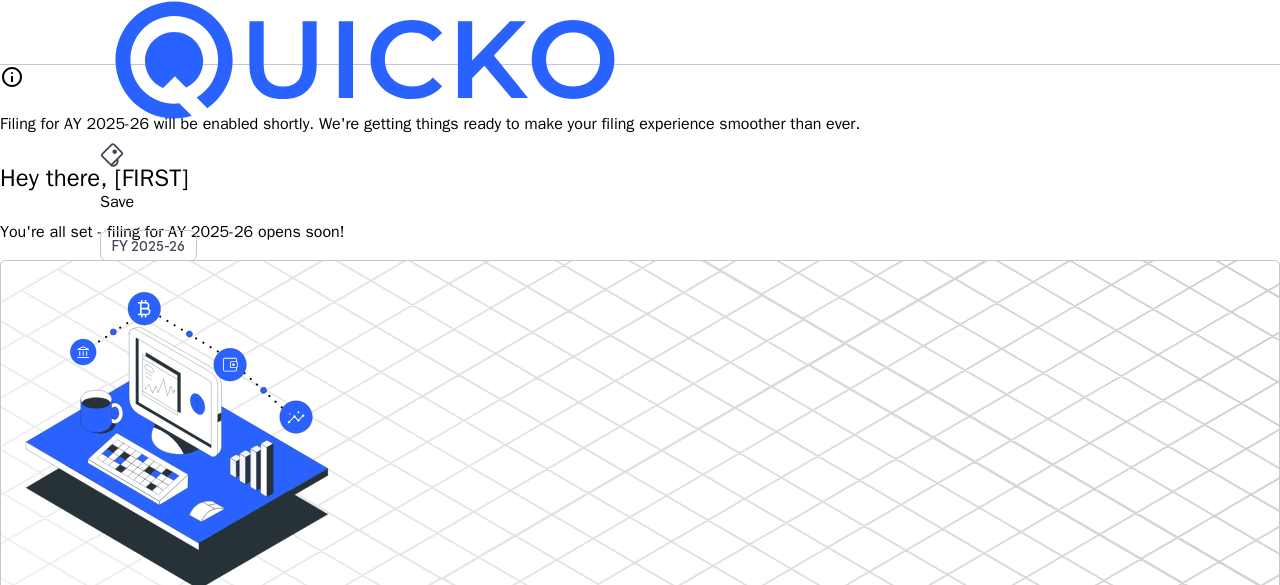 click on "AY 2025-26" at bounding box center (149, 452) 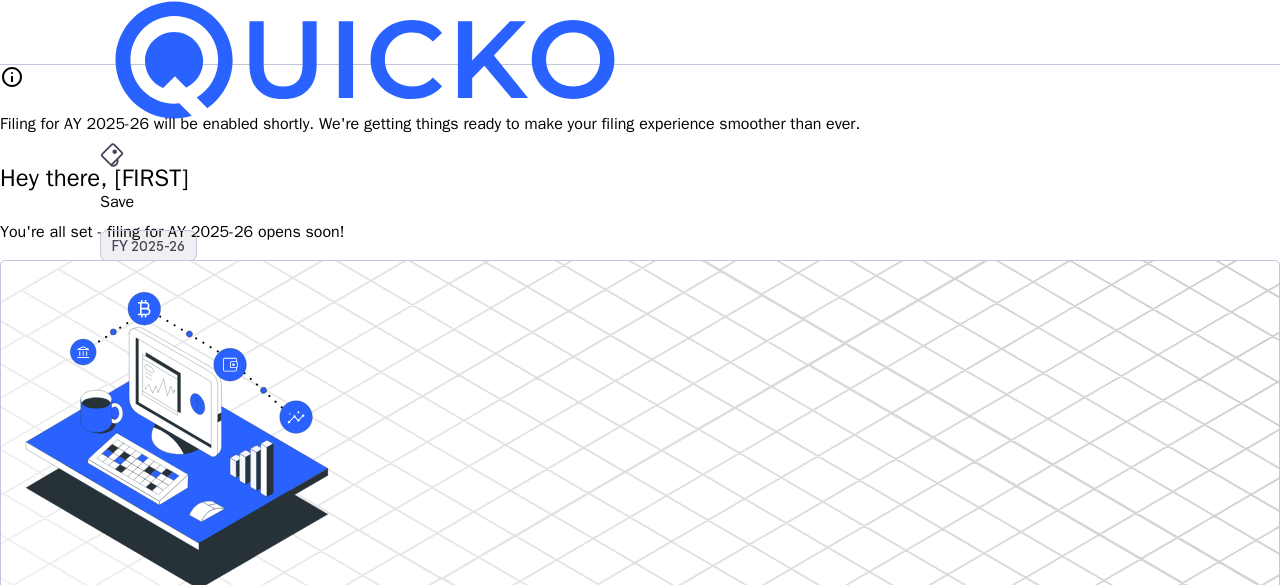 click on "FY 2025-26" at bounding box center [148, 246] 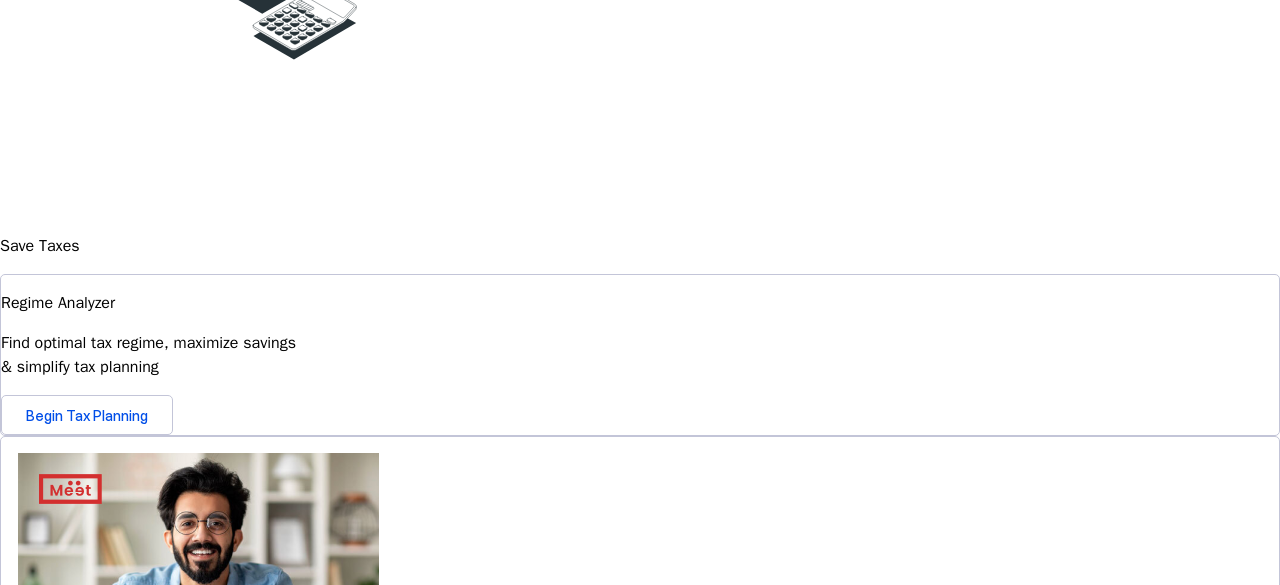 scroll, scrollTop: 700, scrollLeft: 0, axis: vertical 